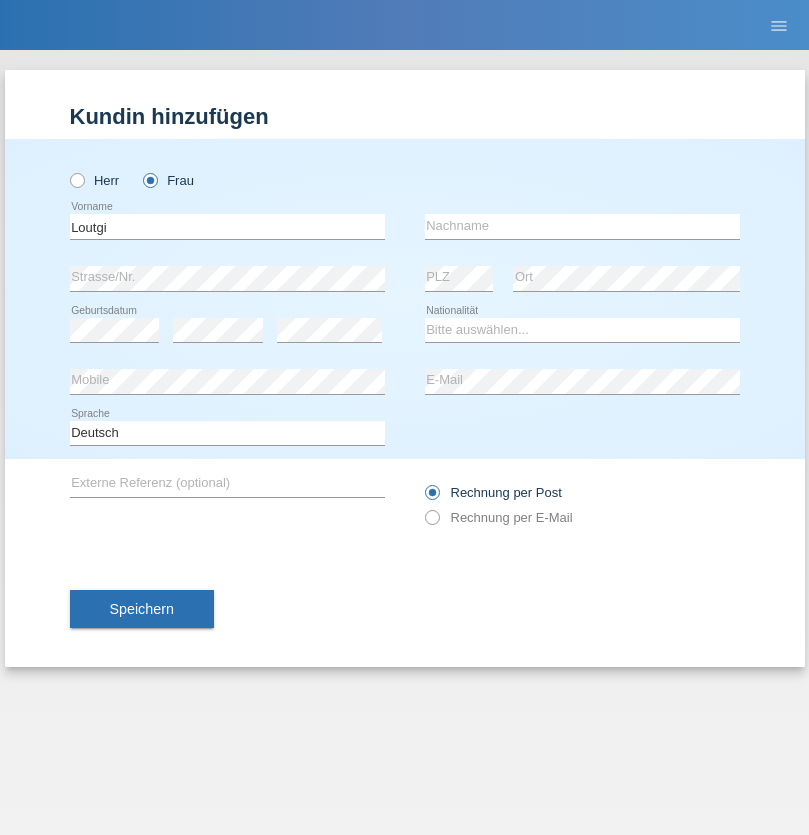 scroll, scrollTop: 0, scrollLeft: 0, axis: both 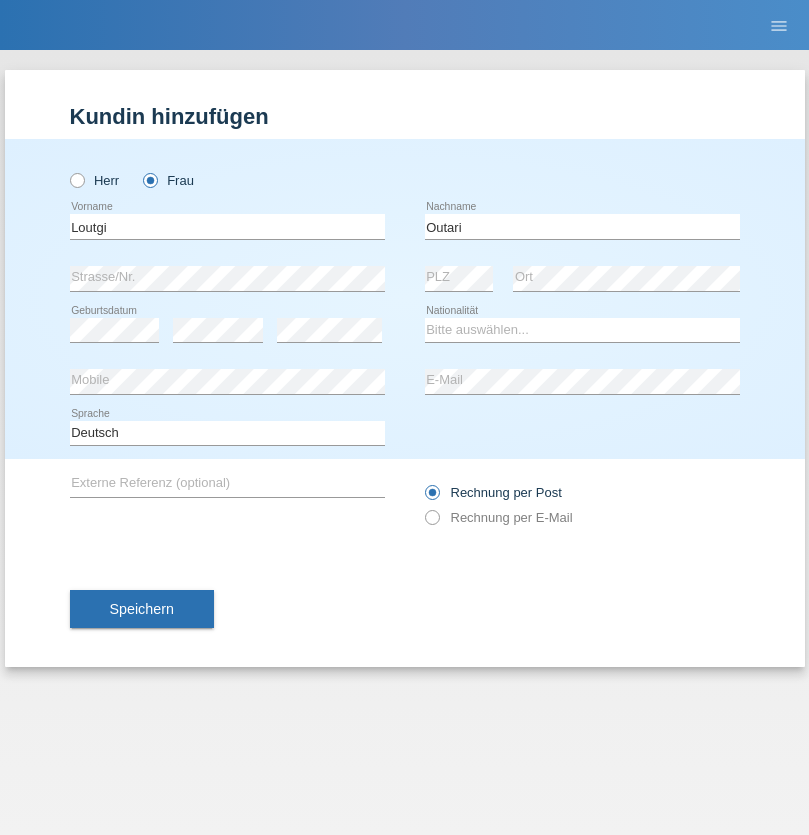 type on "Outari" 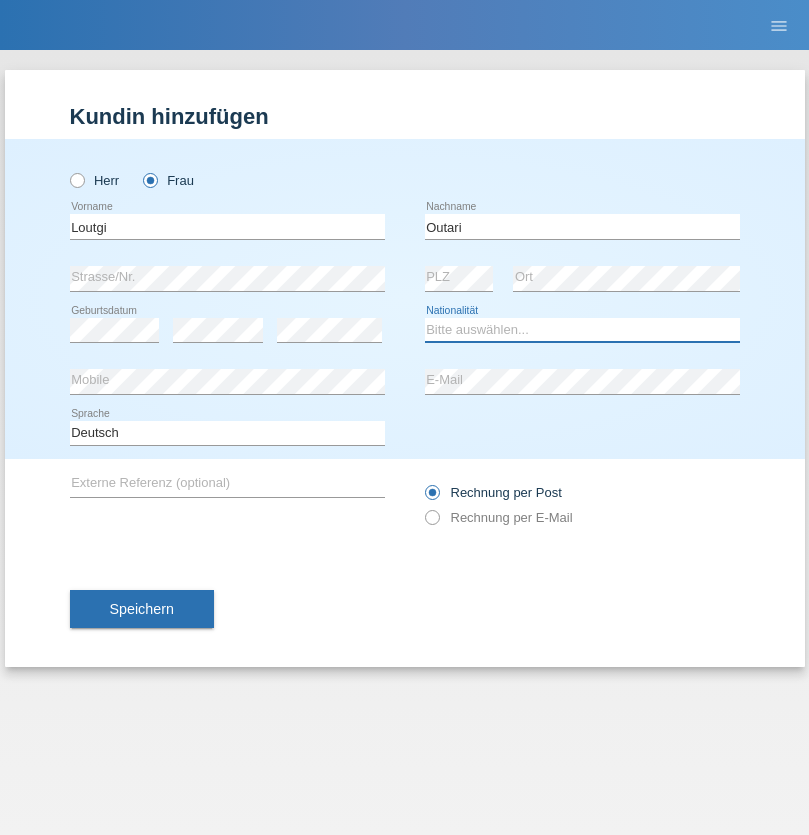 select on "ES" 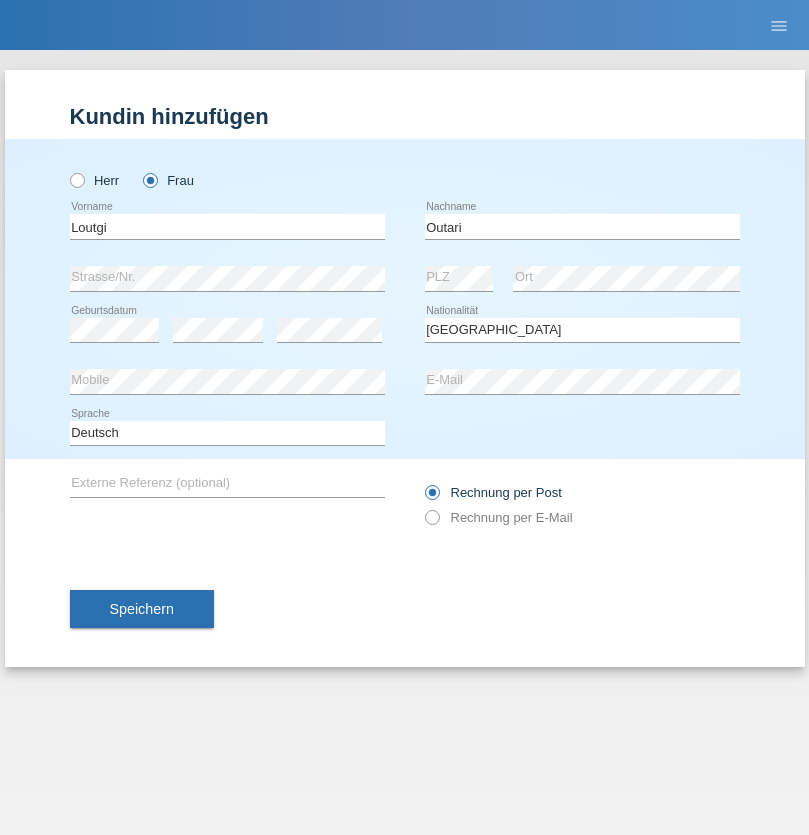 select on "C" 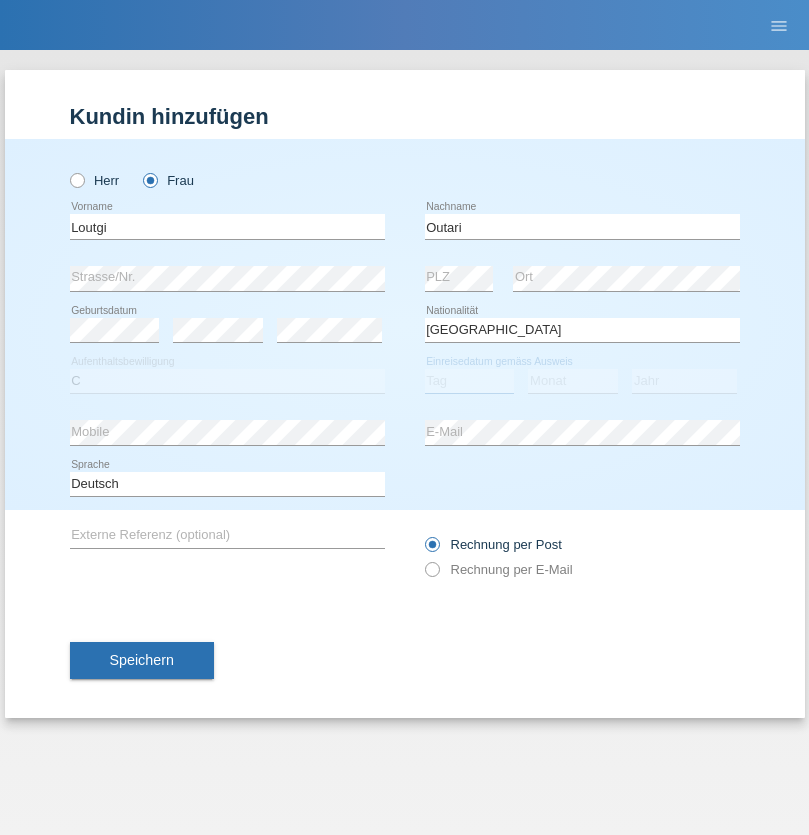 select on "15" 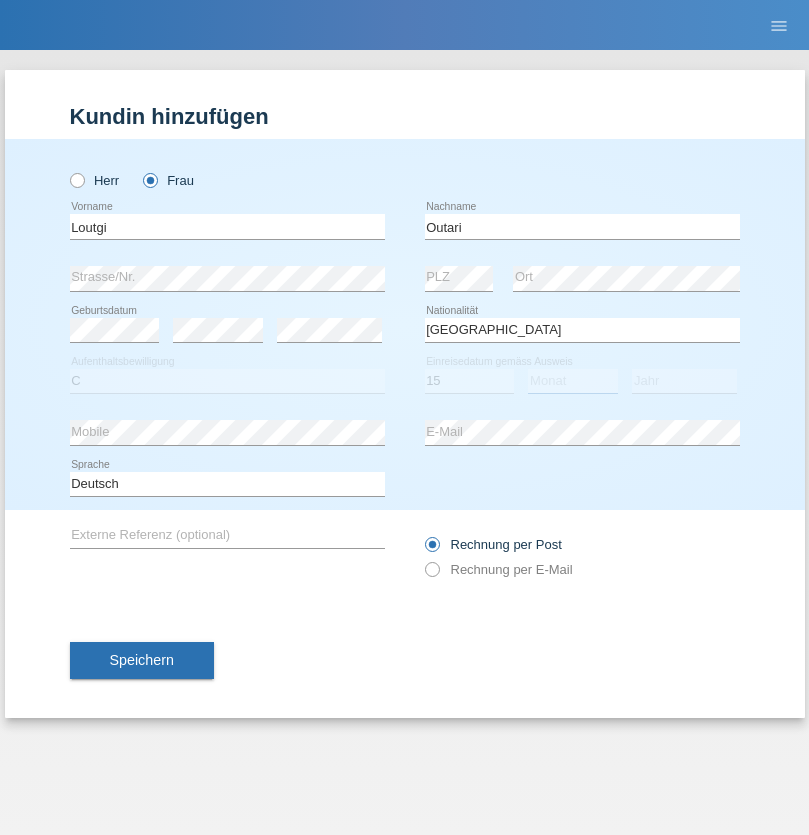 select on "10" 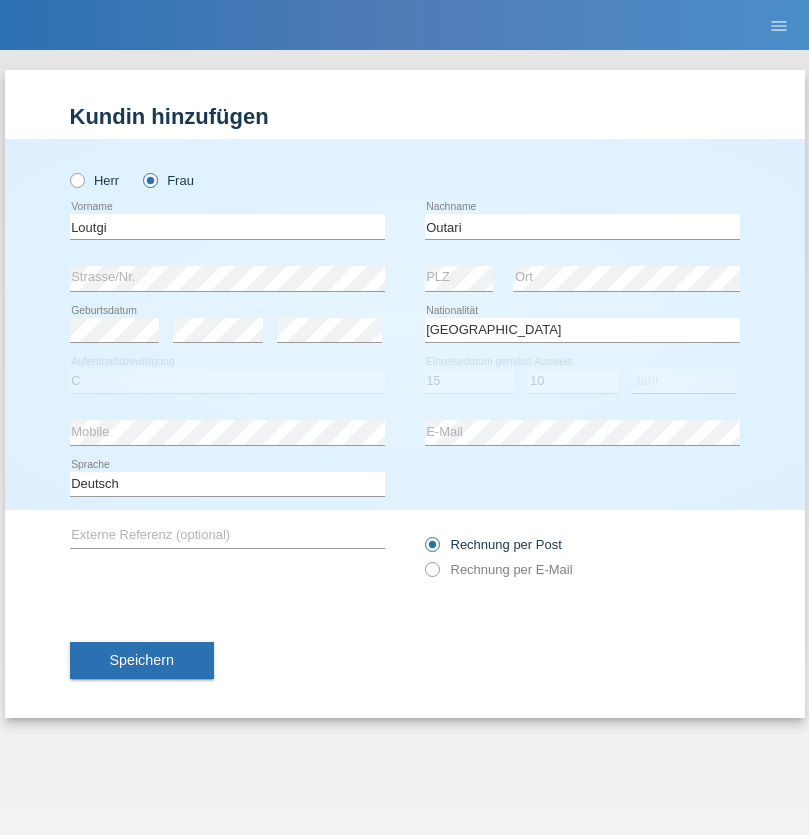 select on "2021" 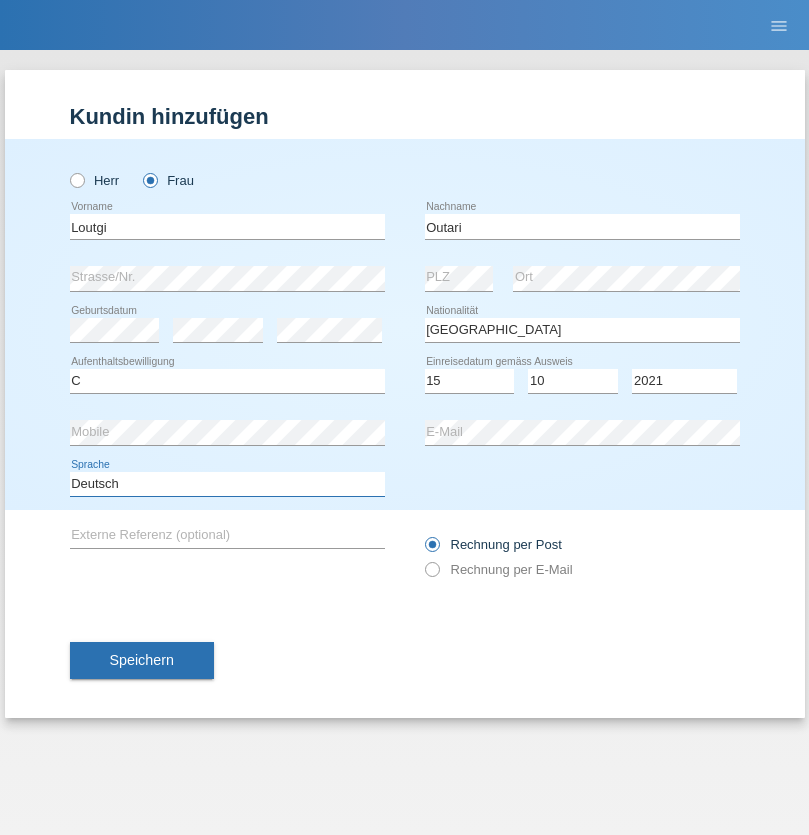 select on "en" 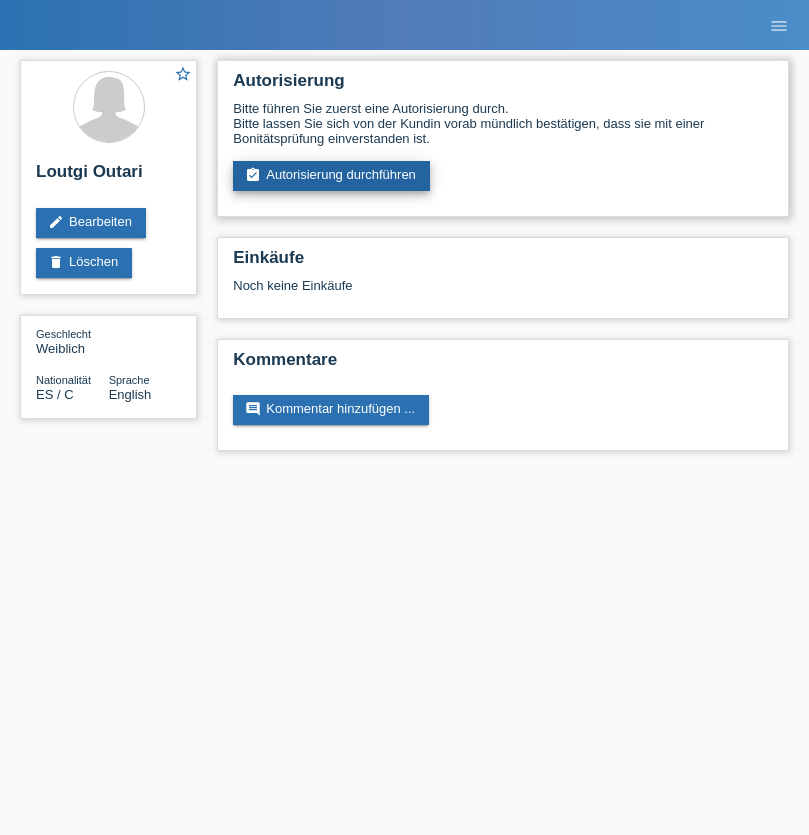 click on "assignment_turned_in  Autorisierung durchführen" at bounding box center [331, 176] 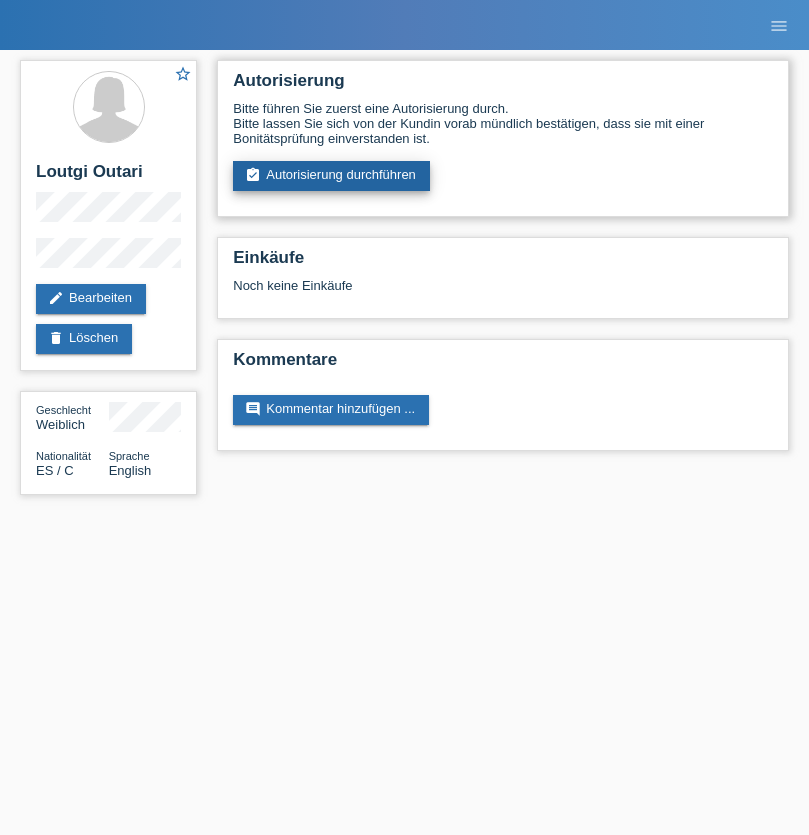 scroll, scrollTop: 0, scrollLeft: 0, axis: both 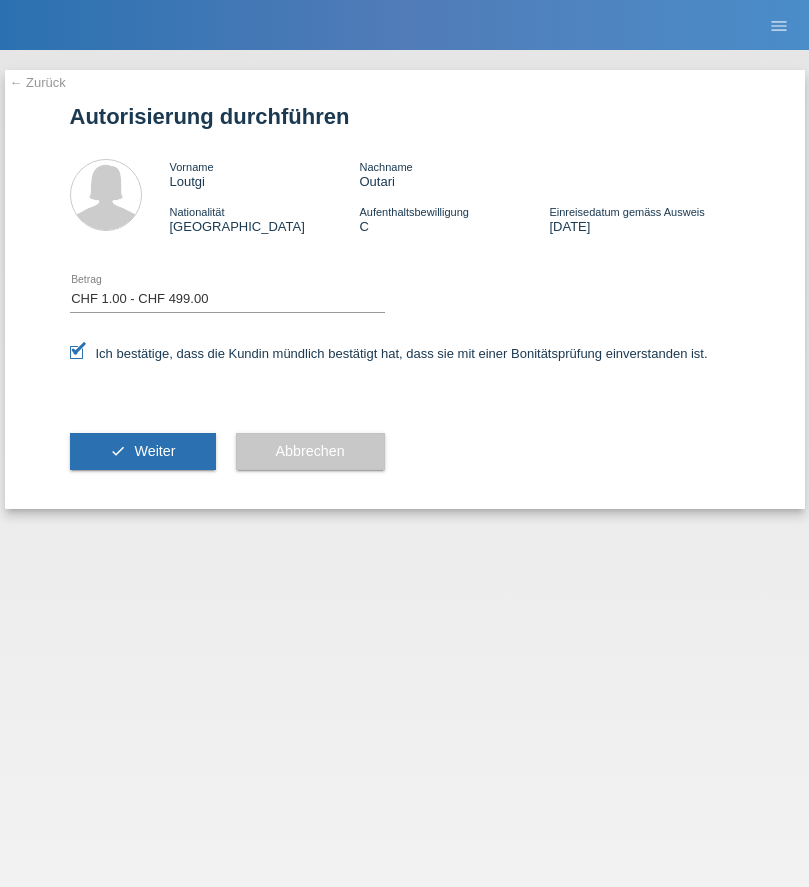 select on "1" 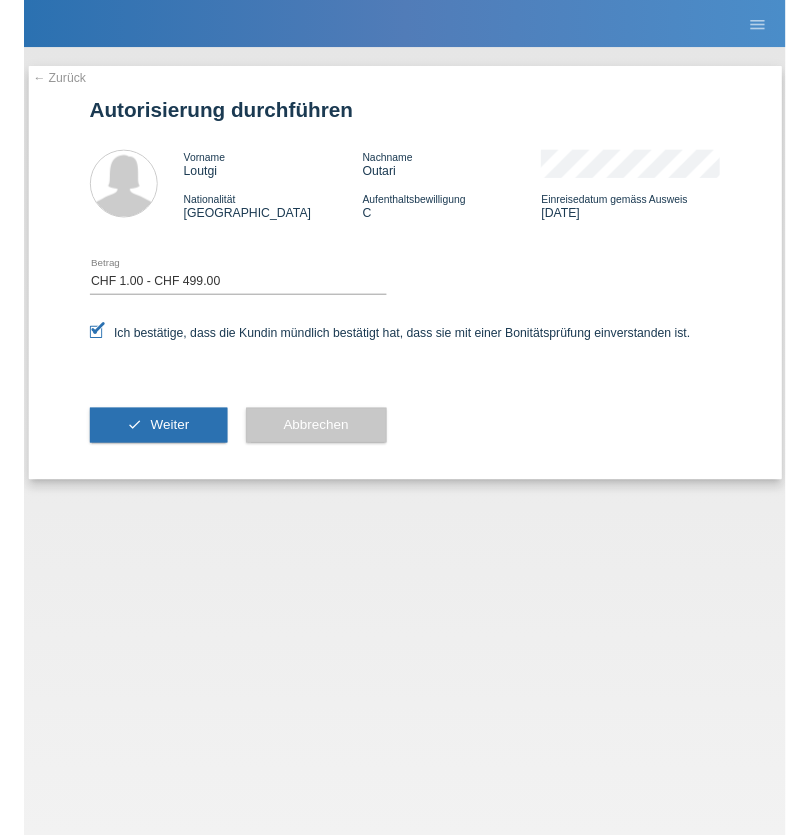 scroll, scrollTop: 0, scrollLeft: 0, axis: both 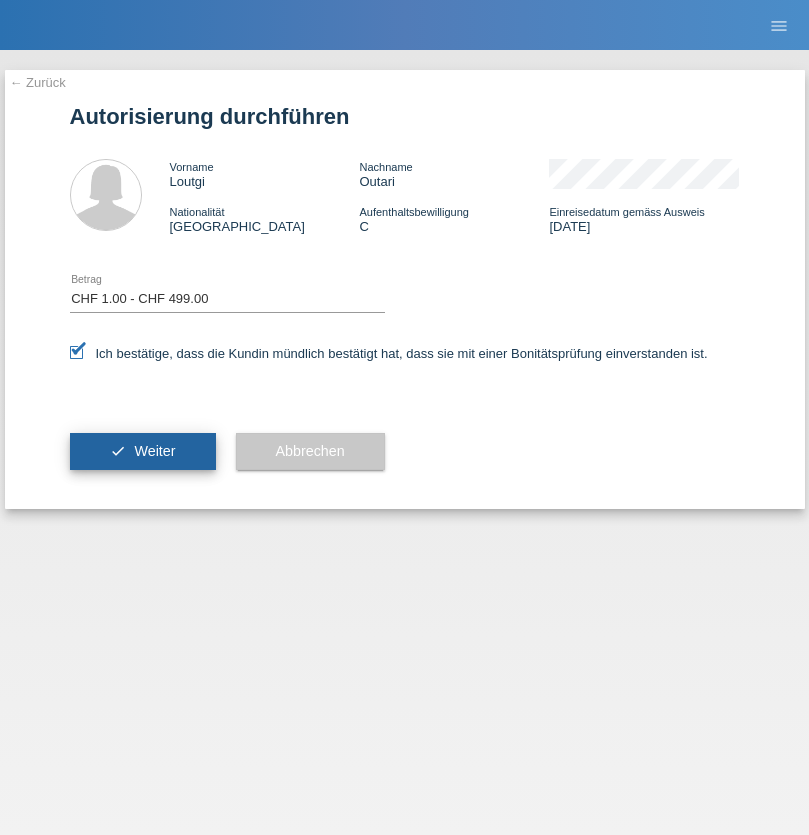click on "Weiter" at bounding box center (154, 451) 